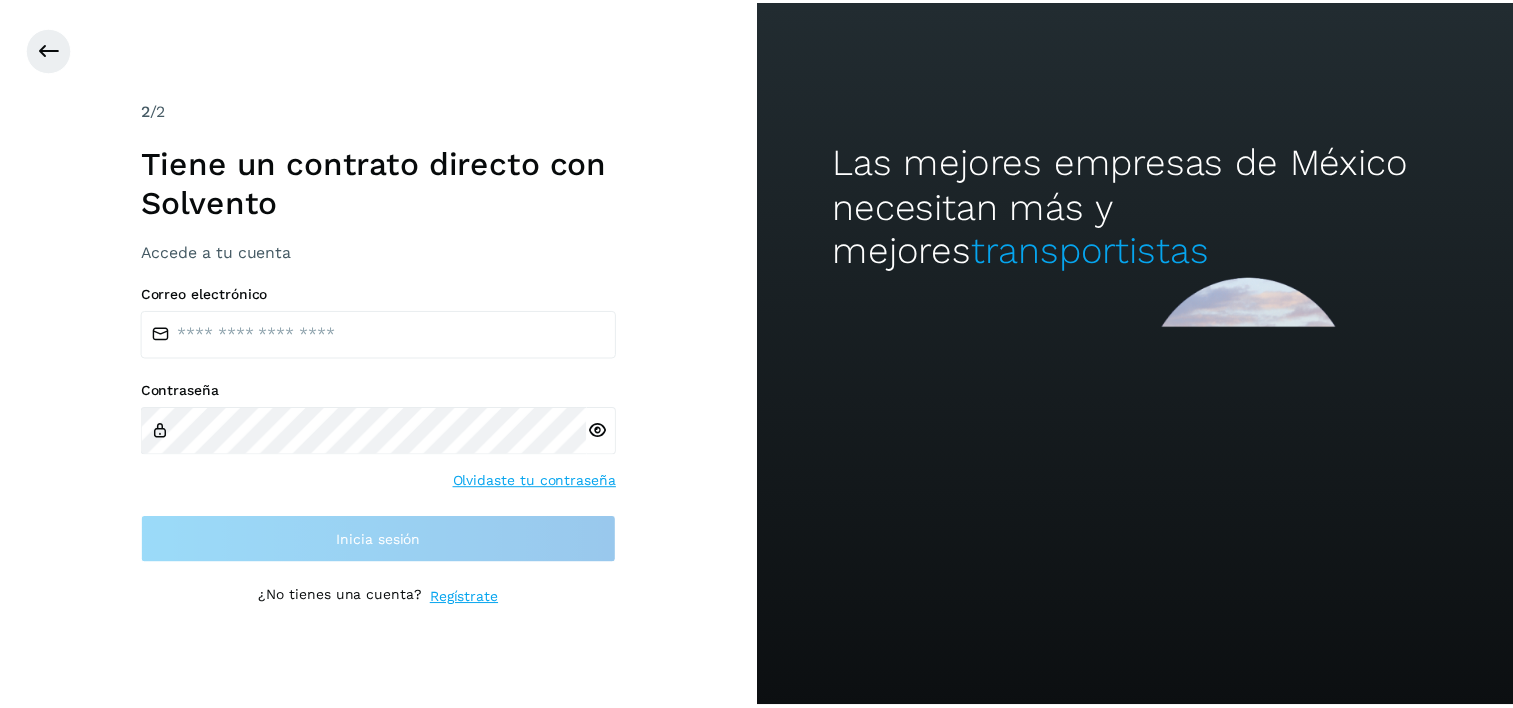scroll, scrollTop: 0, scrollLeft: 0, axis: both 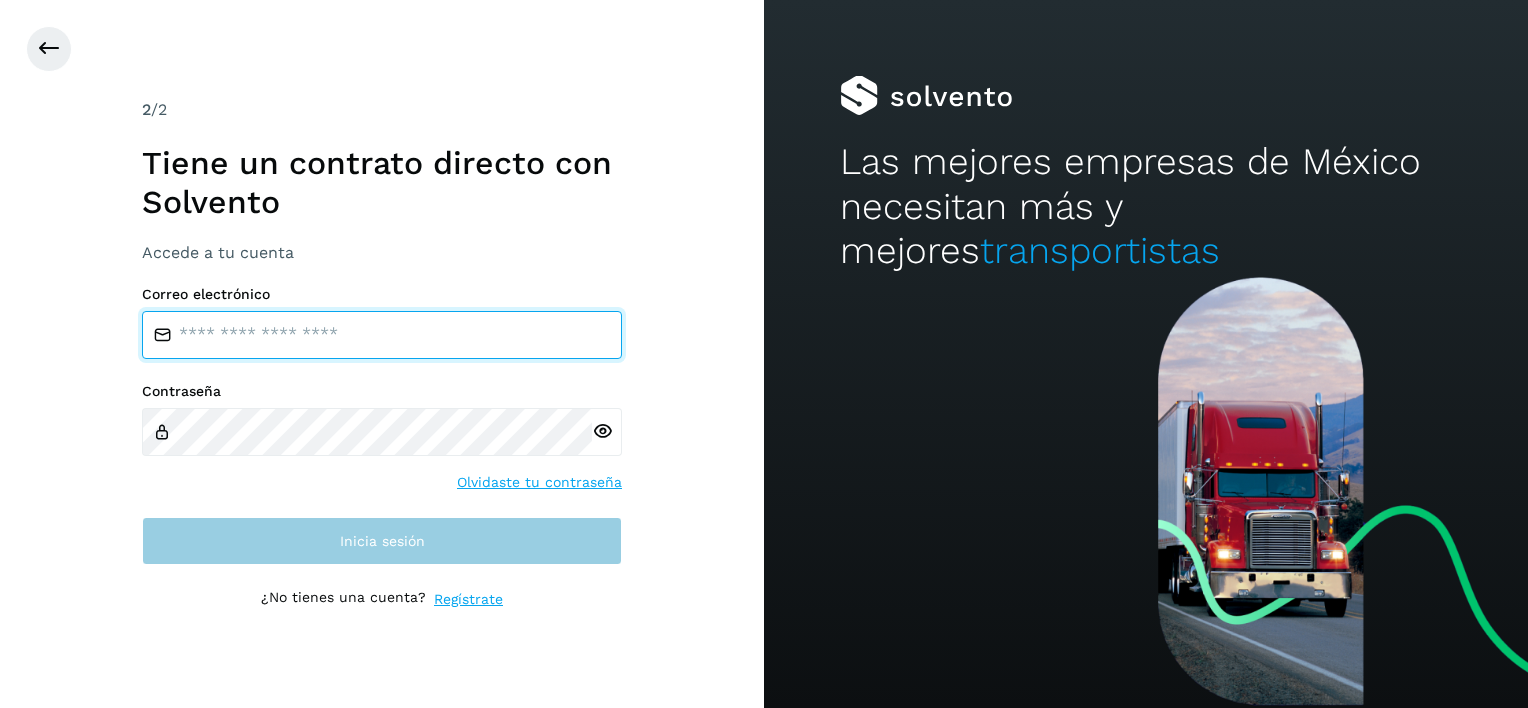 type on "**********" 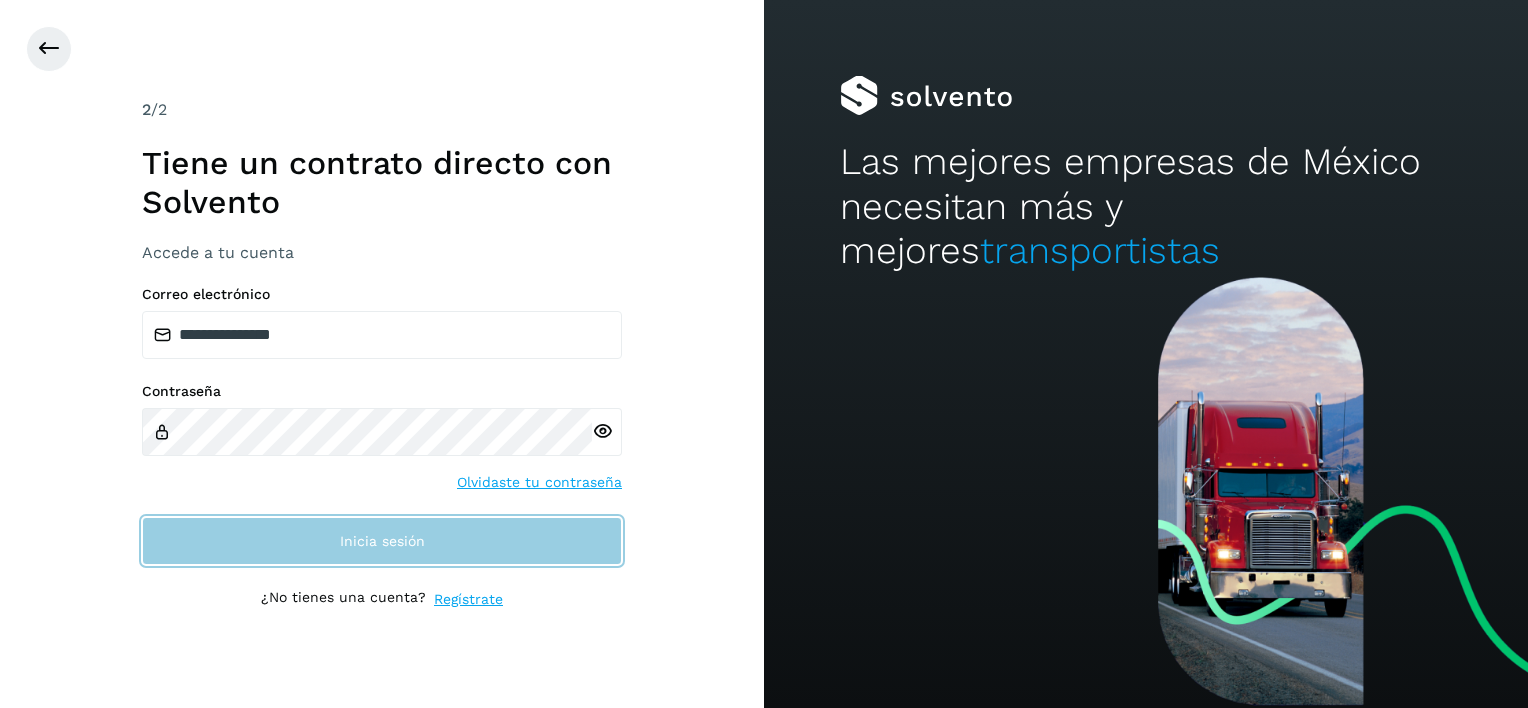click on "Inicia sesión" at bounding box center (382, 541) 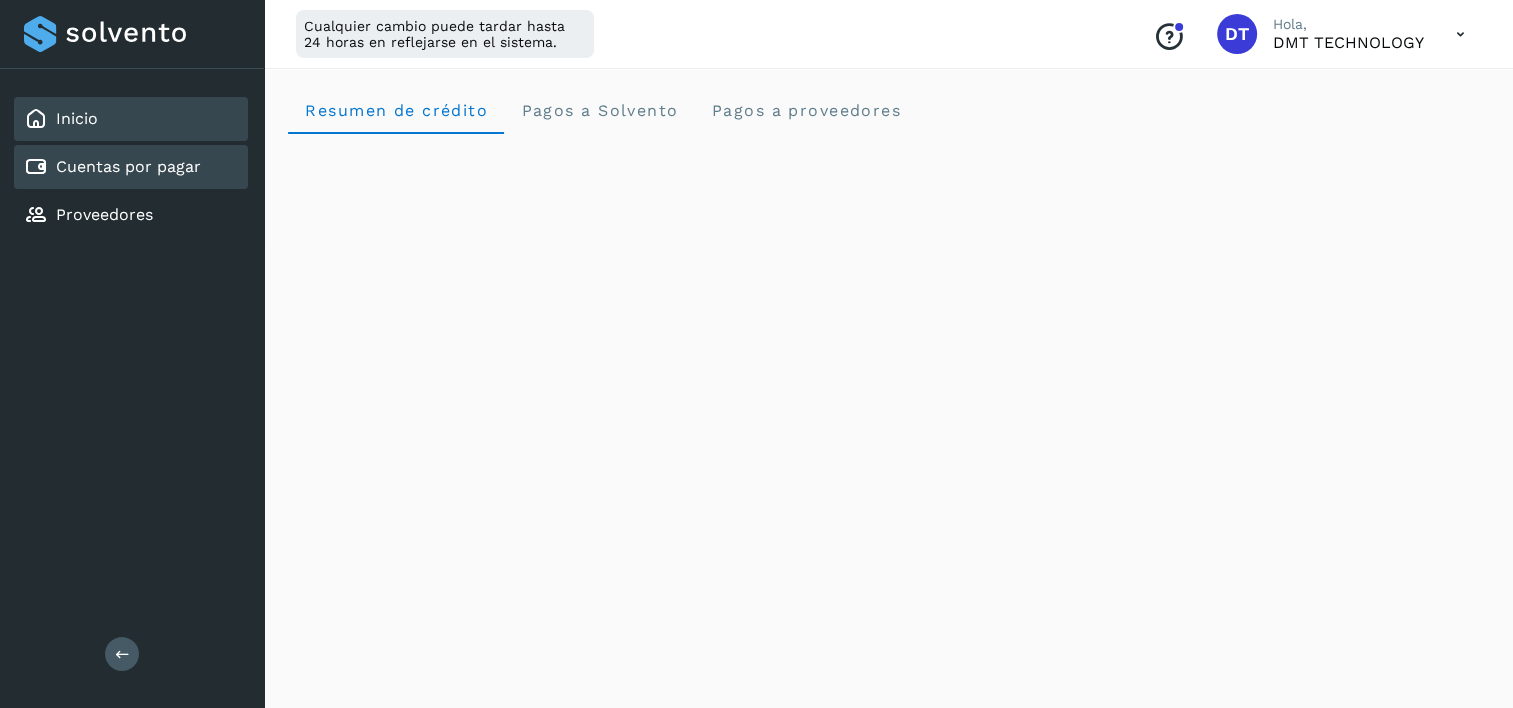 click on "Cuentas por pagar" 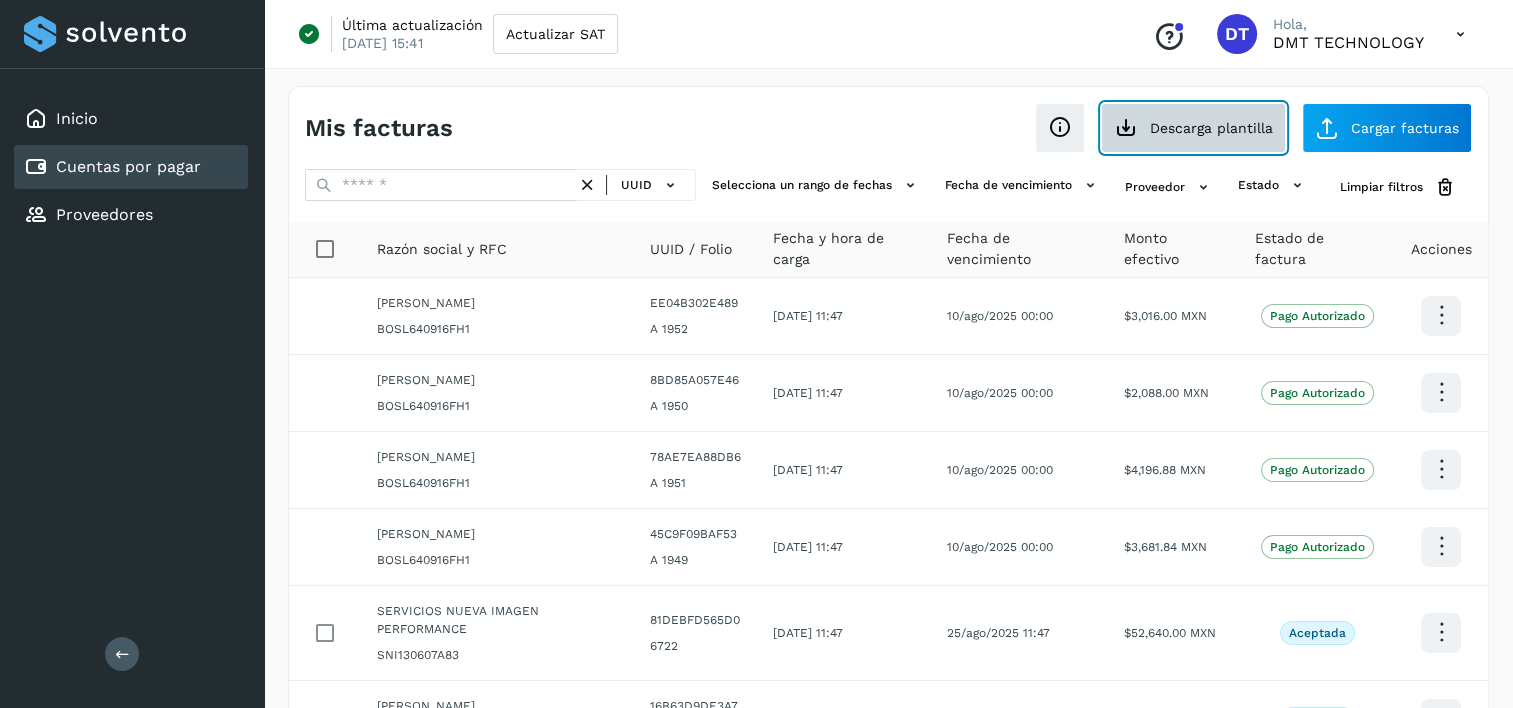 click on "Descarga plantilla" at bounding box center [1193, 128] 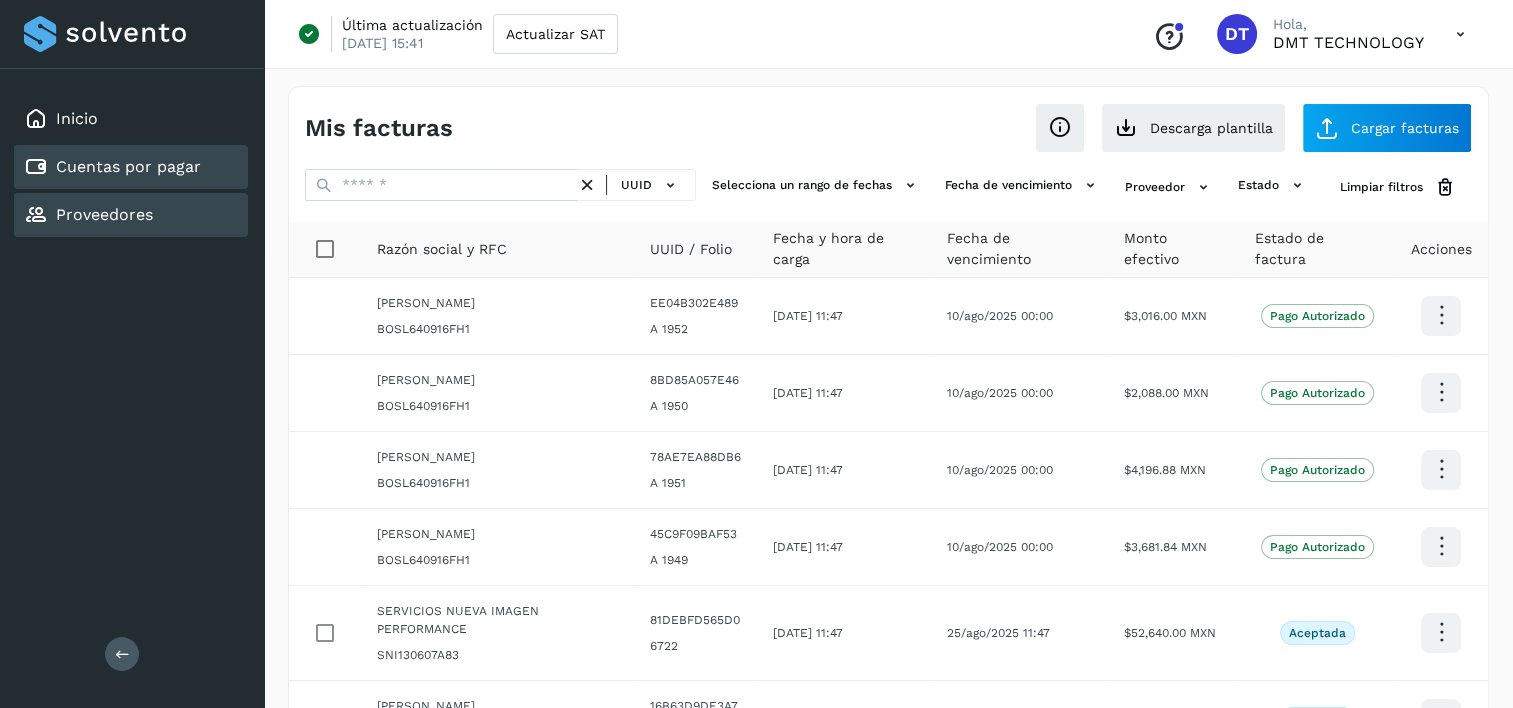 click on "Proveedores" at bounding box center (104, 214) 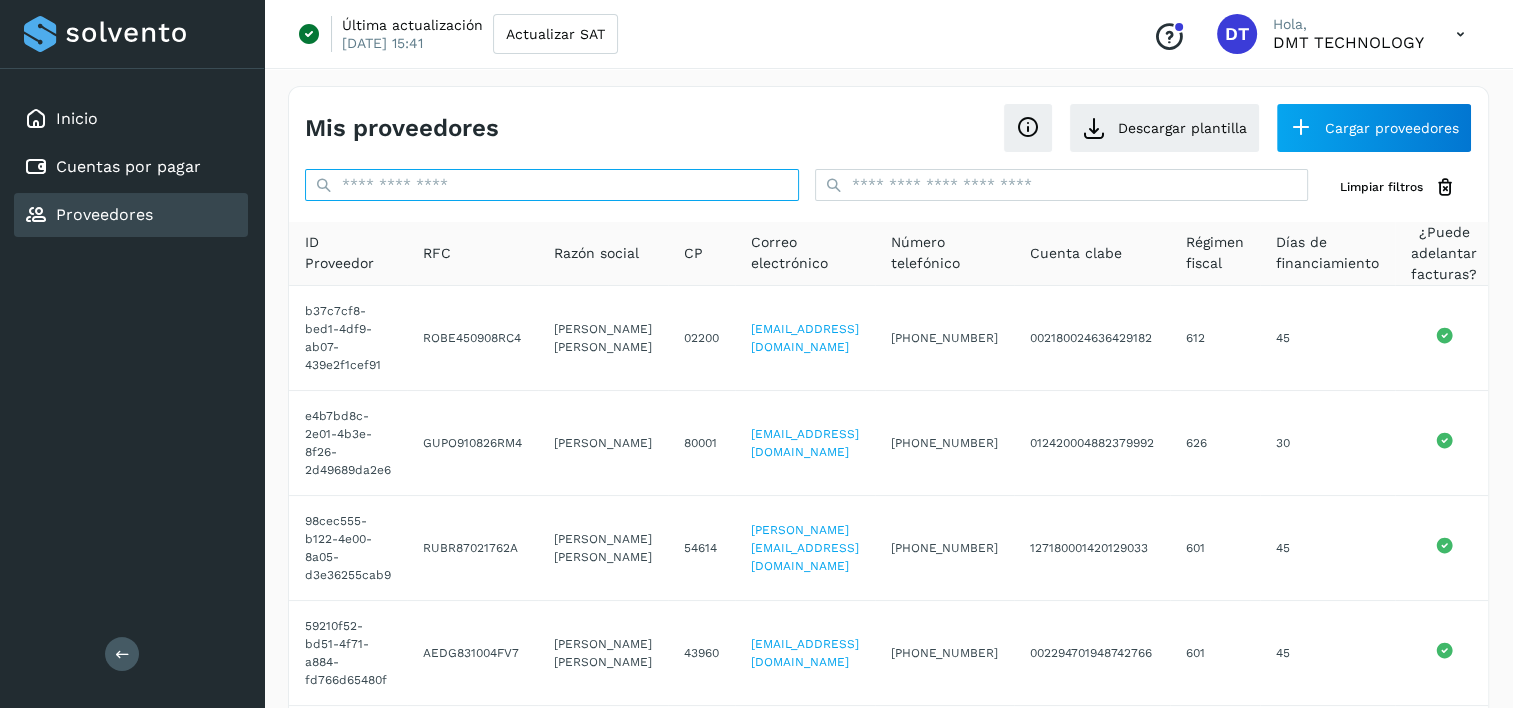 click at bounding box center (552, 185) 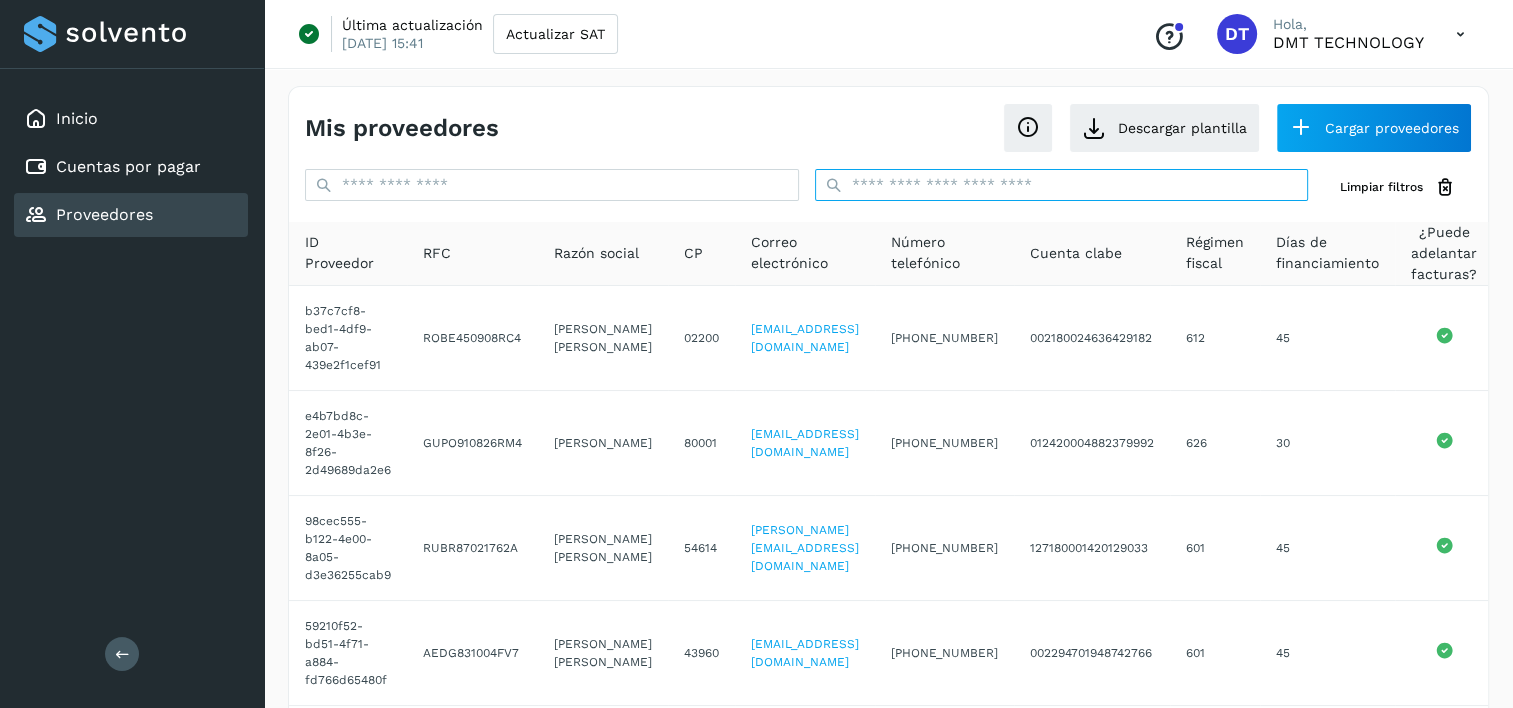 click at bounding box center [1062, 185] 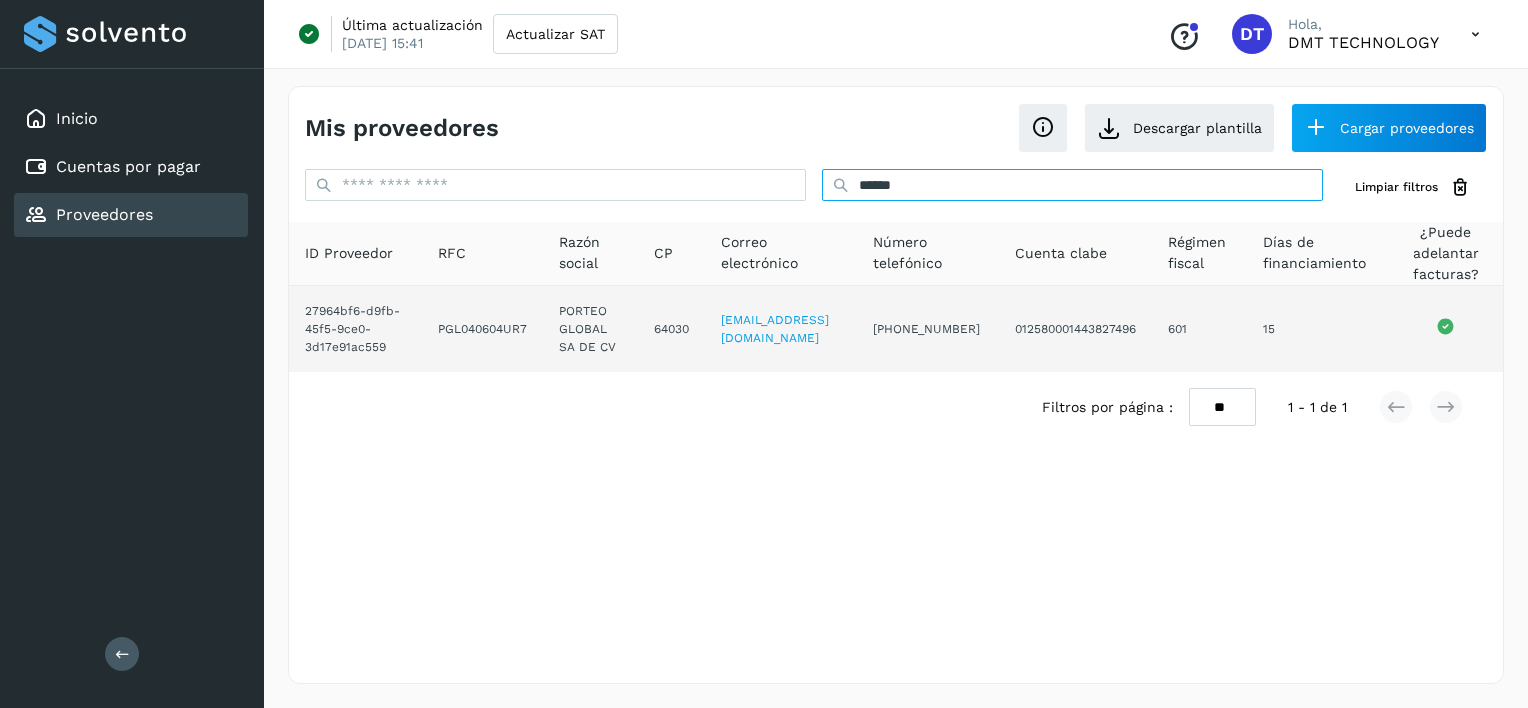type on "******" 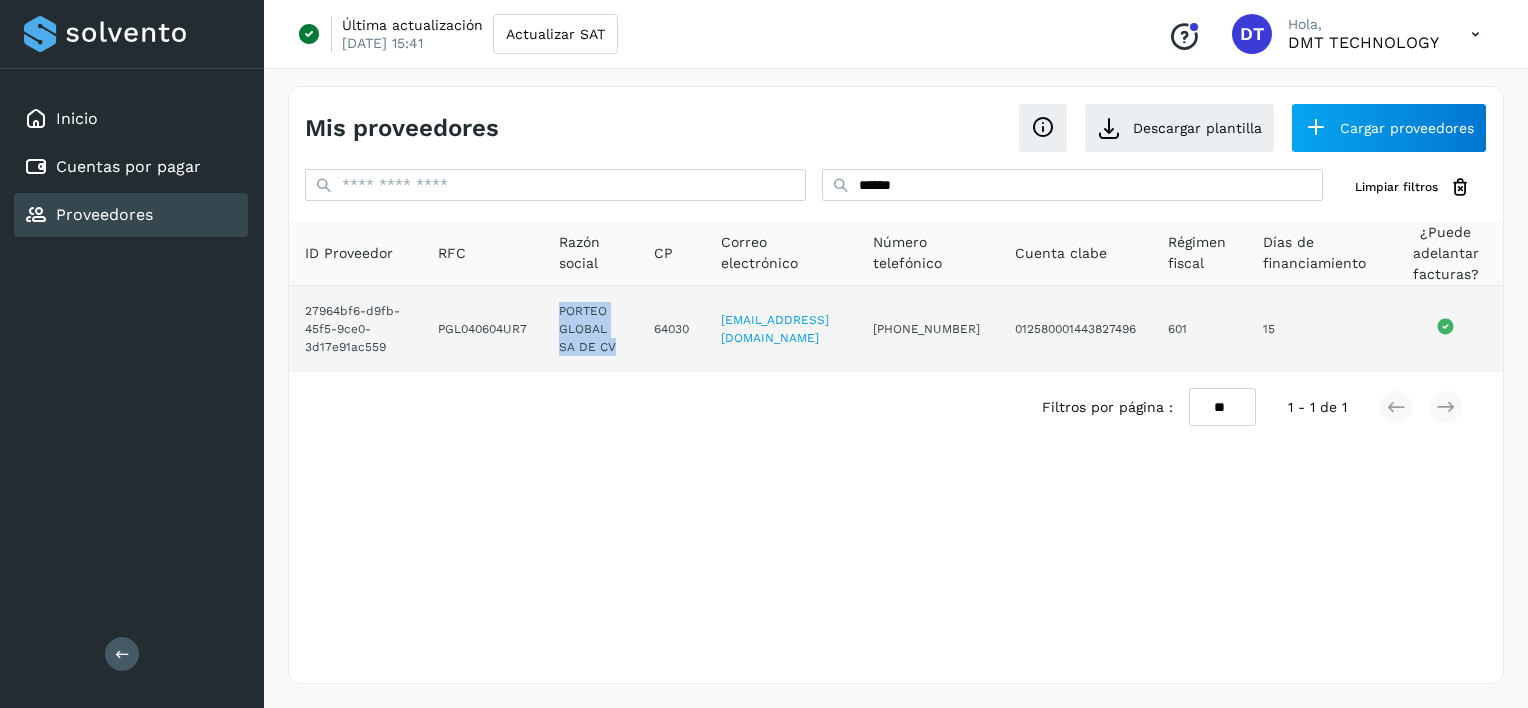drag, startPoint x: 563, startPoint y: 321, endPoint x: 609, endPoint y: 356, distance: 57.801384 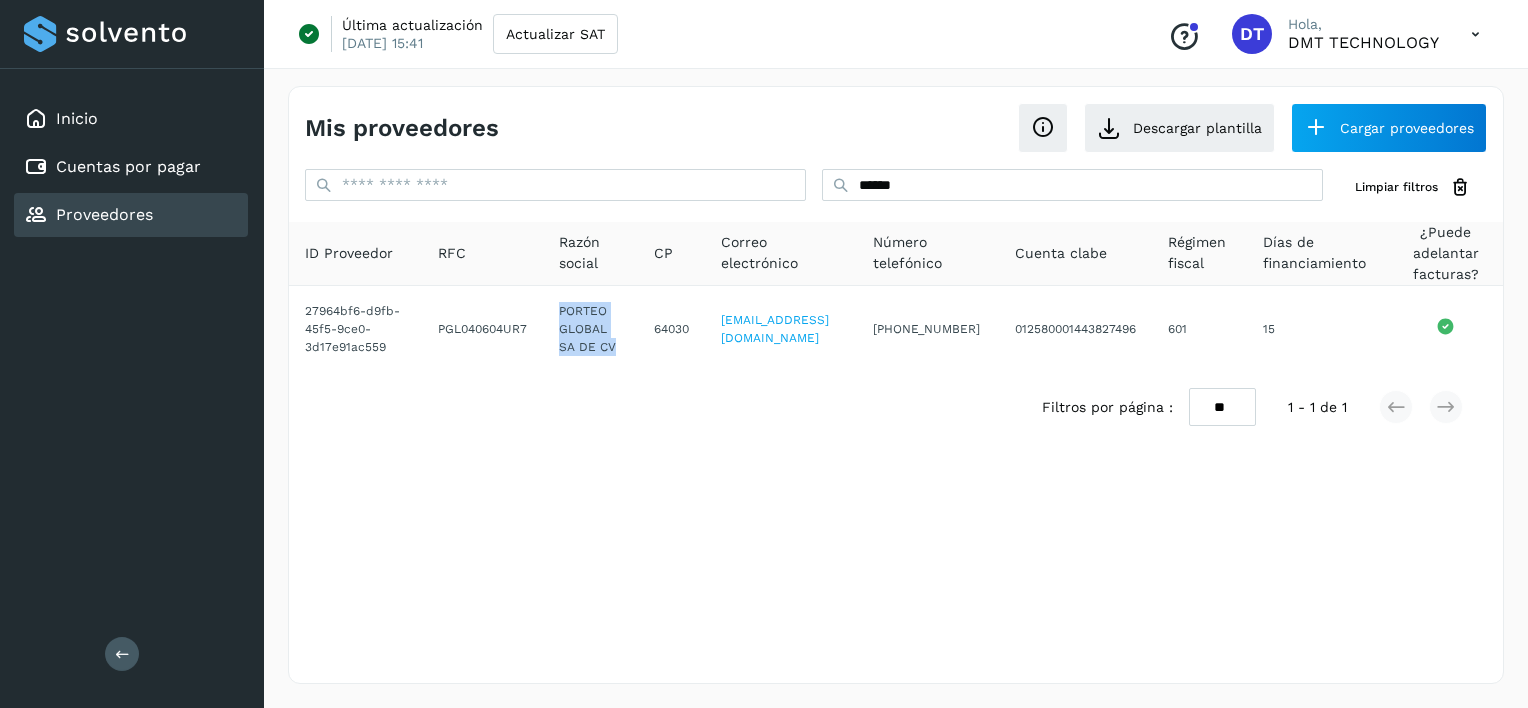 copy on "PORTEO GLOBAL SA DE CV" 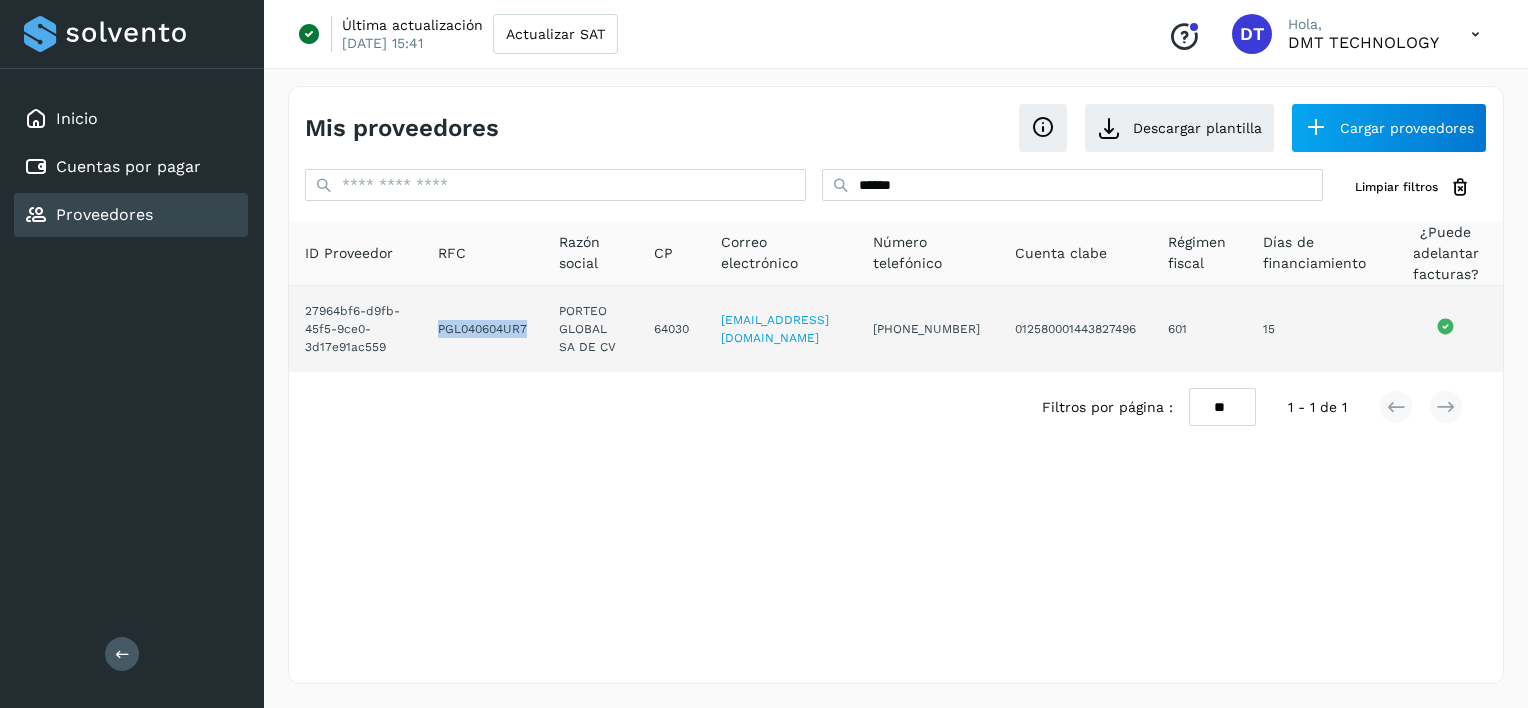 drag, startPoint x: 430, startPoint y: 340, endPoint x: 520, endPoint y: 348, distance: 90.35486 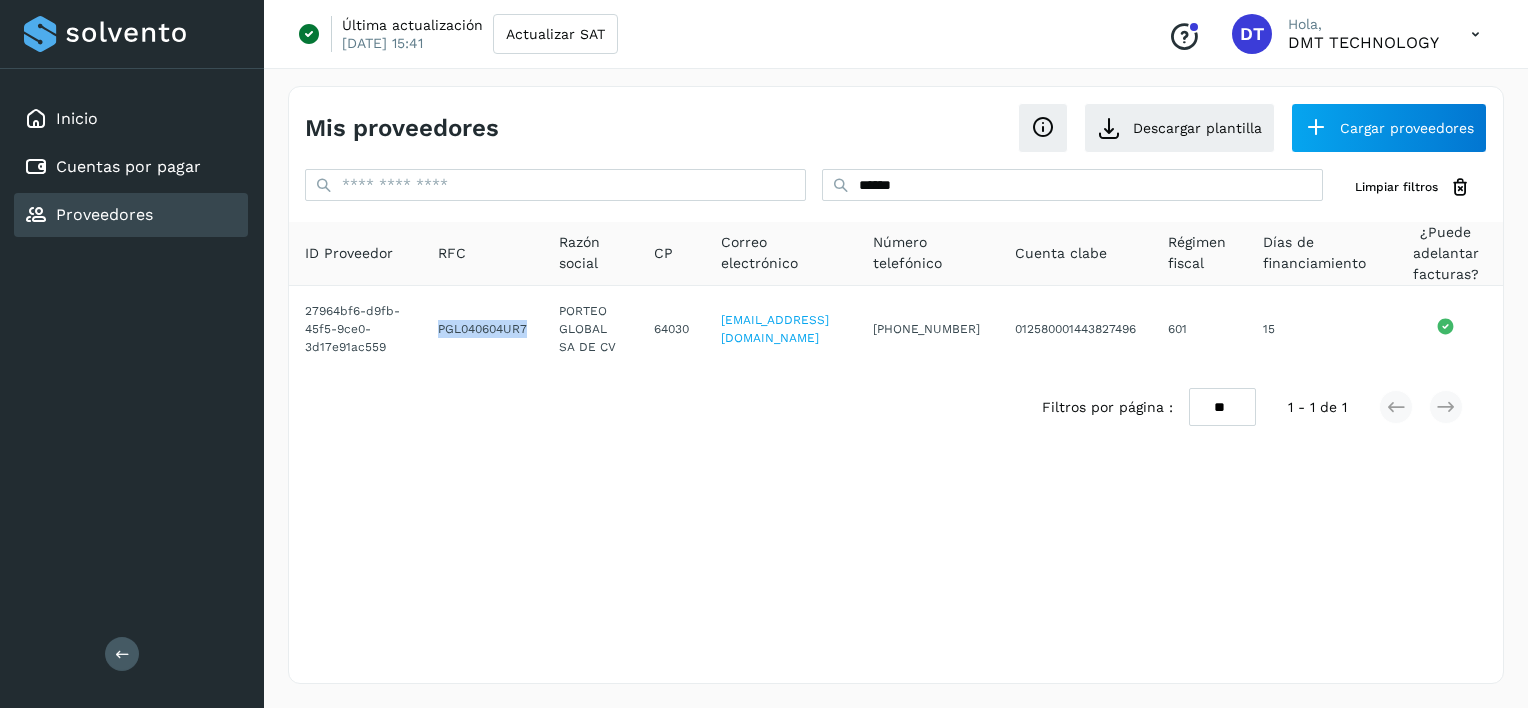 copy on "PGL040604UR7" 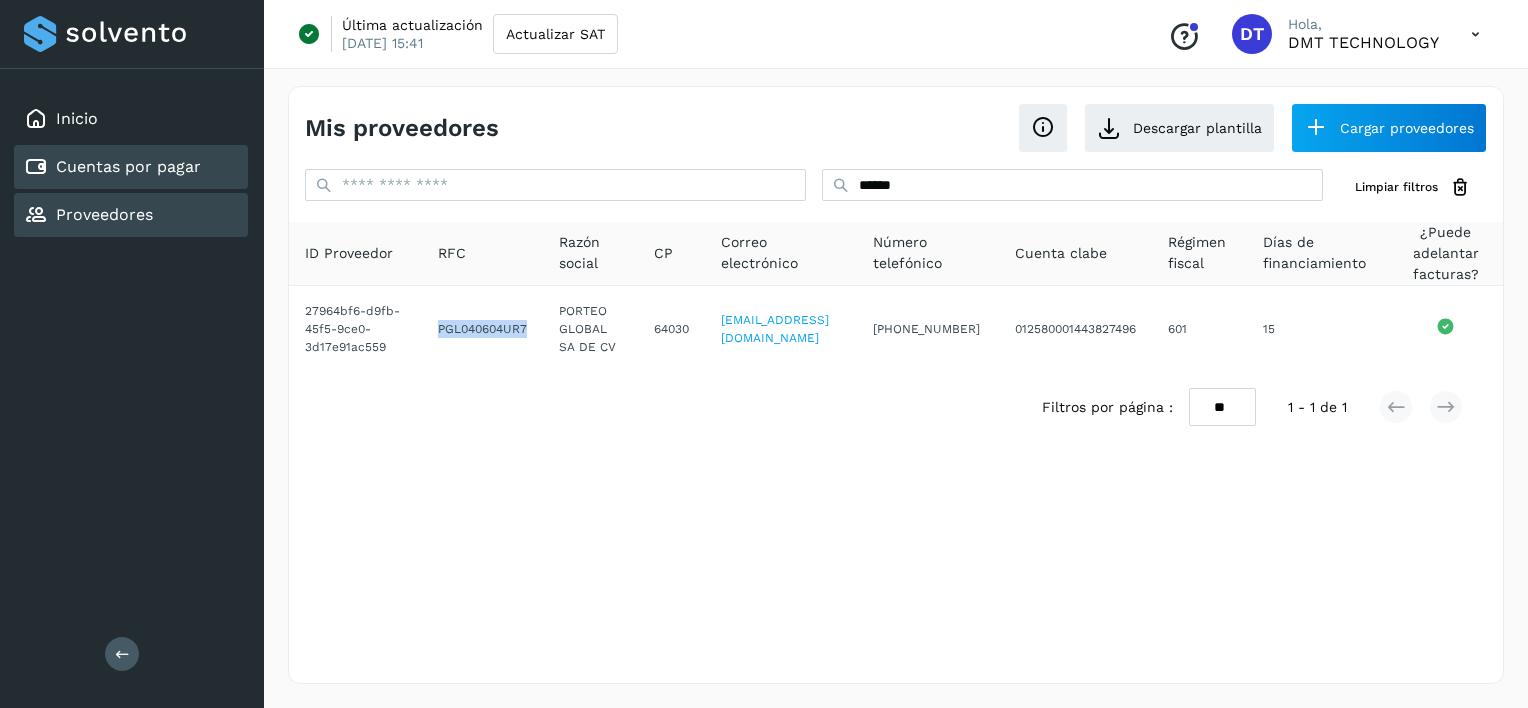 click on "Cuentas por pagar" at bounding box center (128, 166) 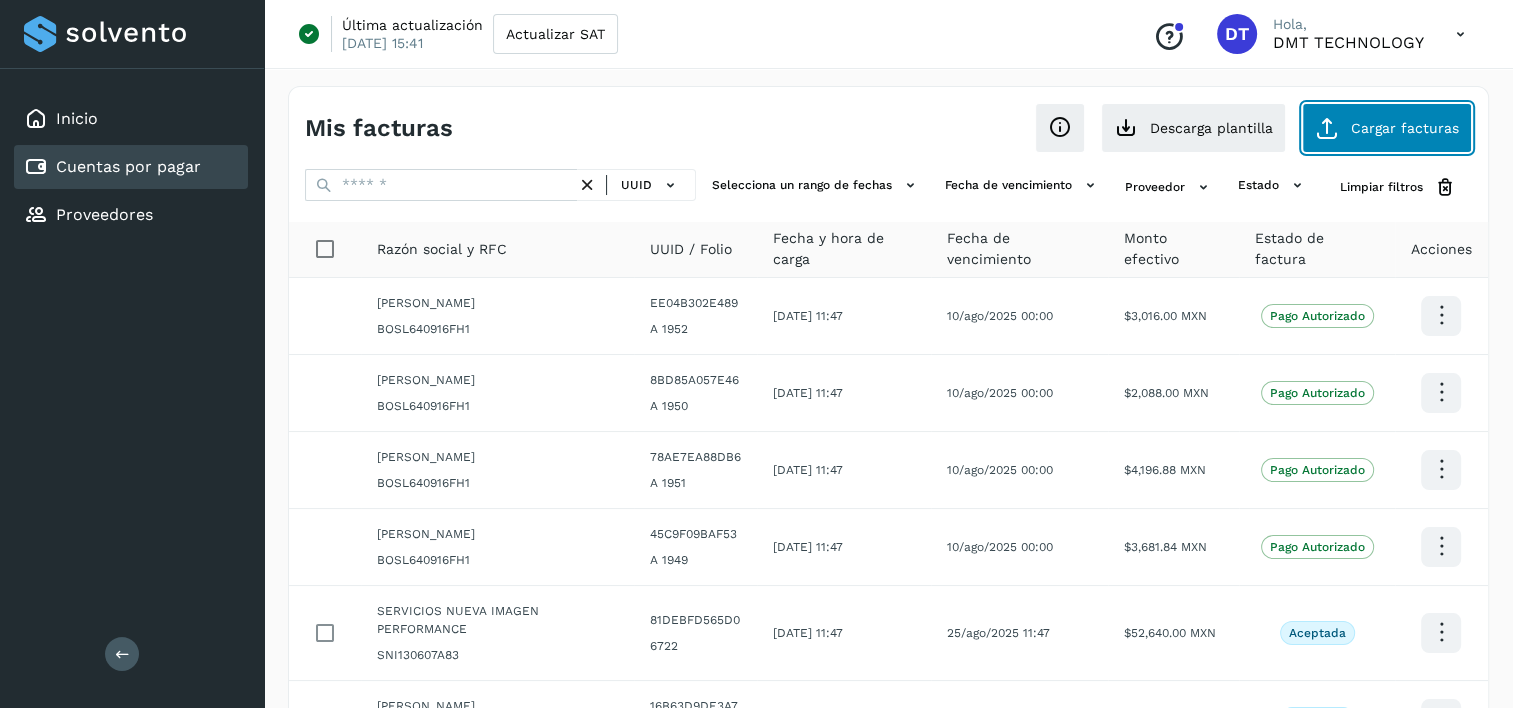 click on "Cargar facturas" 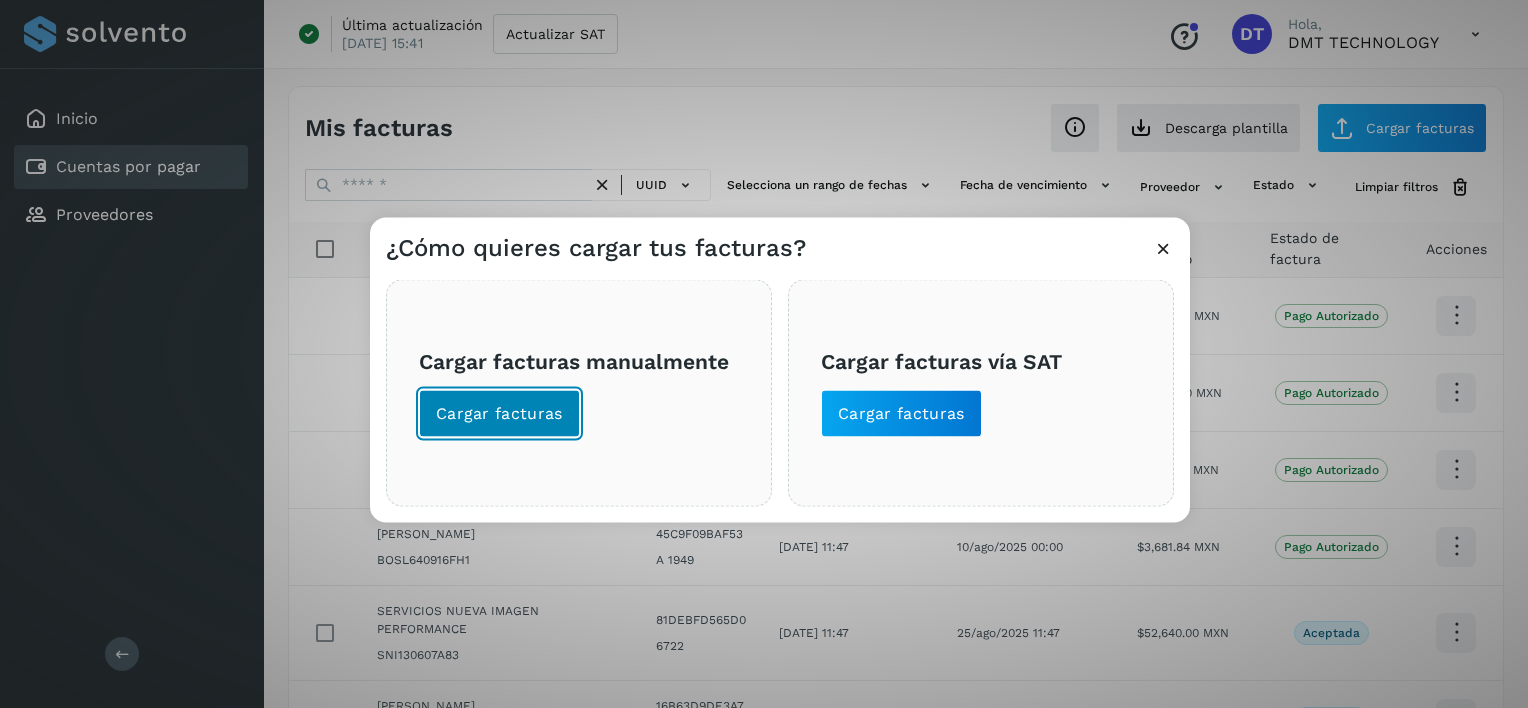 click on "Cargar facturas" at bounding box center [499, 414] 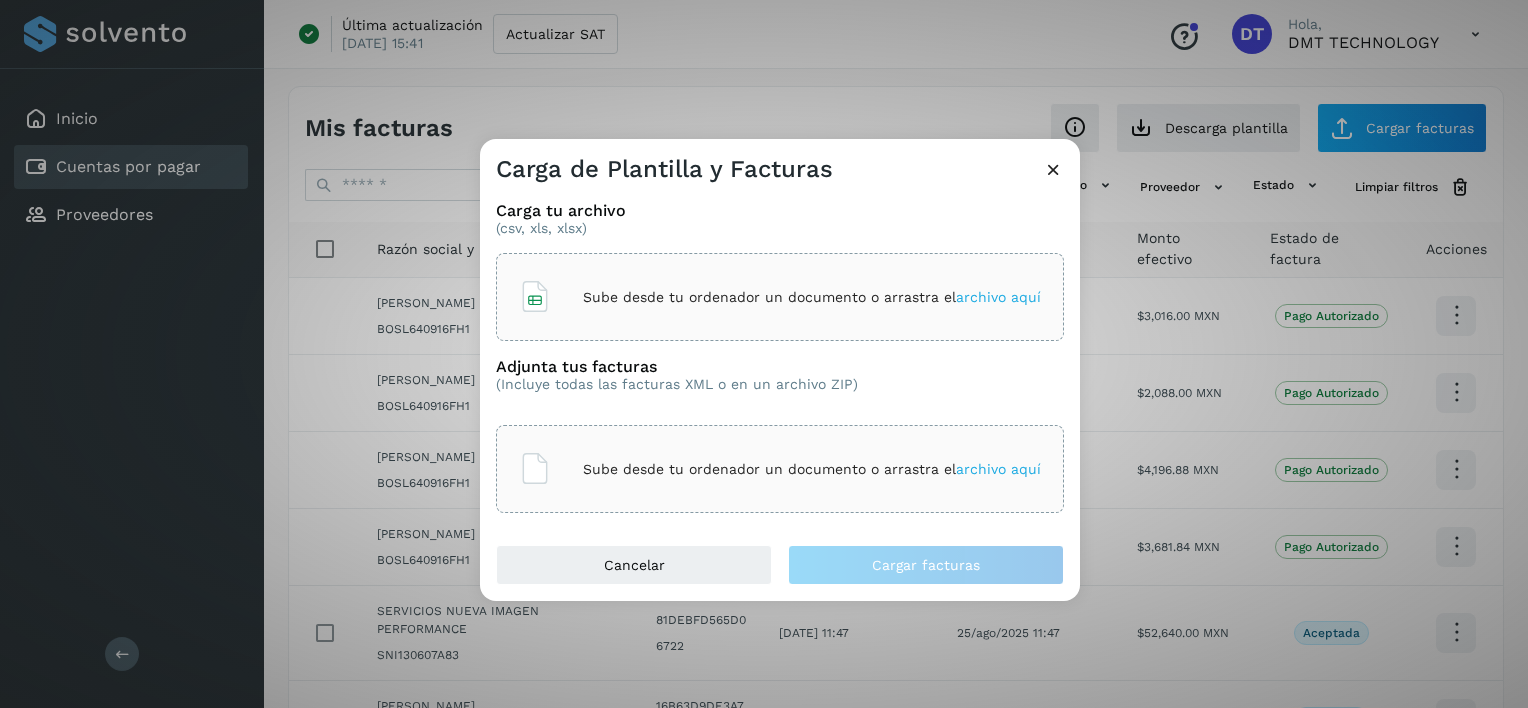 click on "Sube desde tu ordenador un documento o arrastra el  archivo aquí" 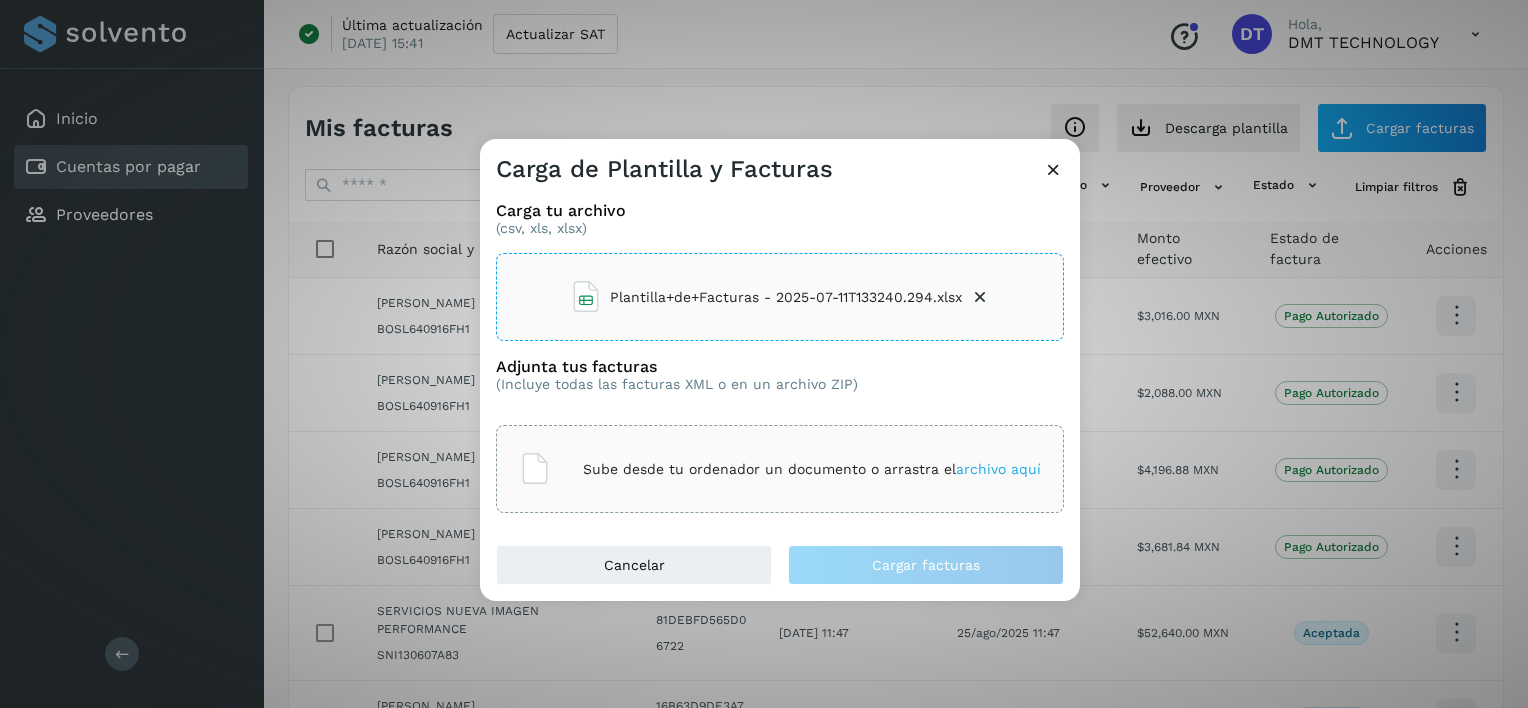 click on "Sube desde tu ordenador un documento o arrastra el  archivo aquí" at bounding box center (780, 469) 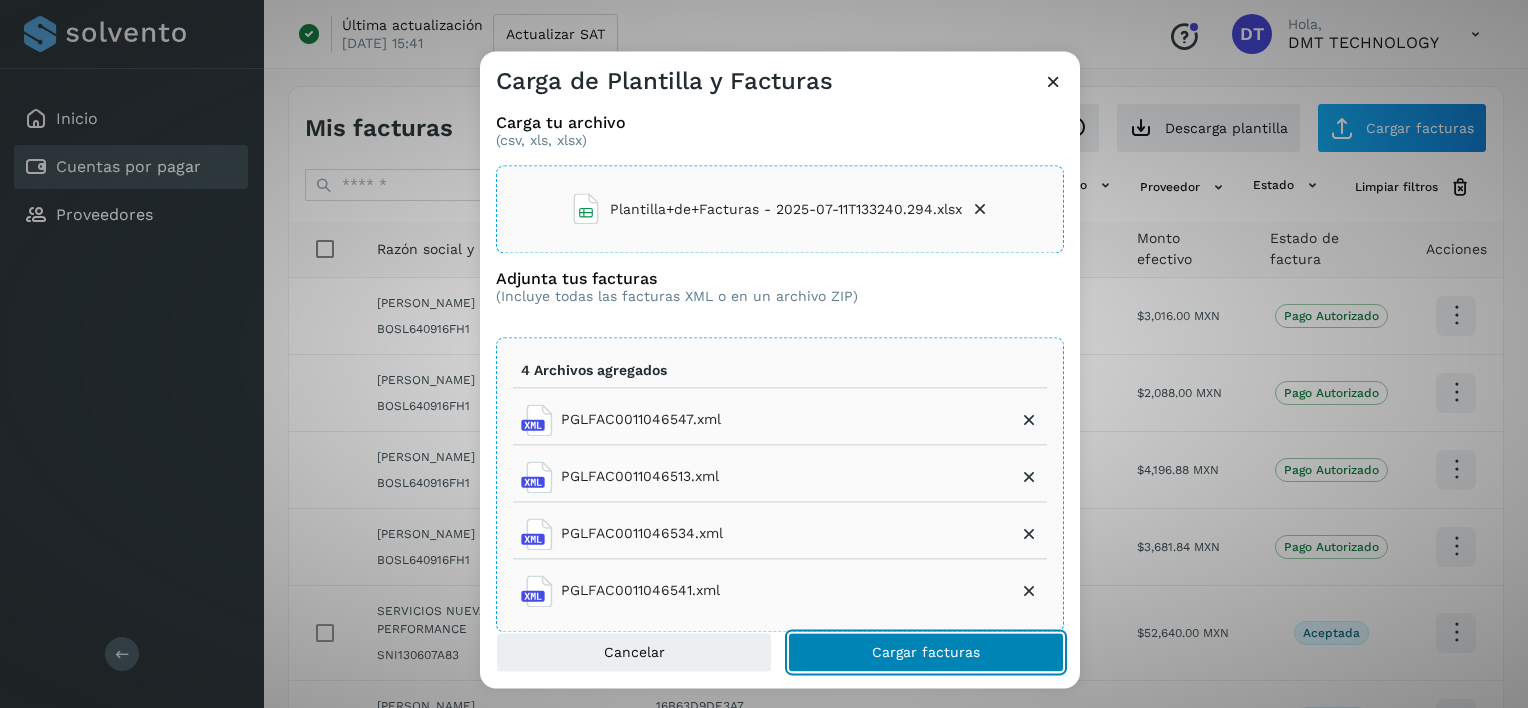 click on "Cargar facturas" 